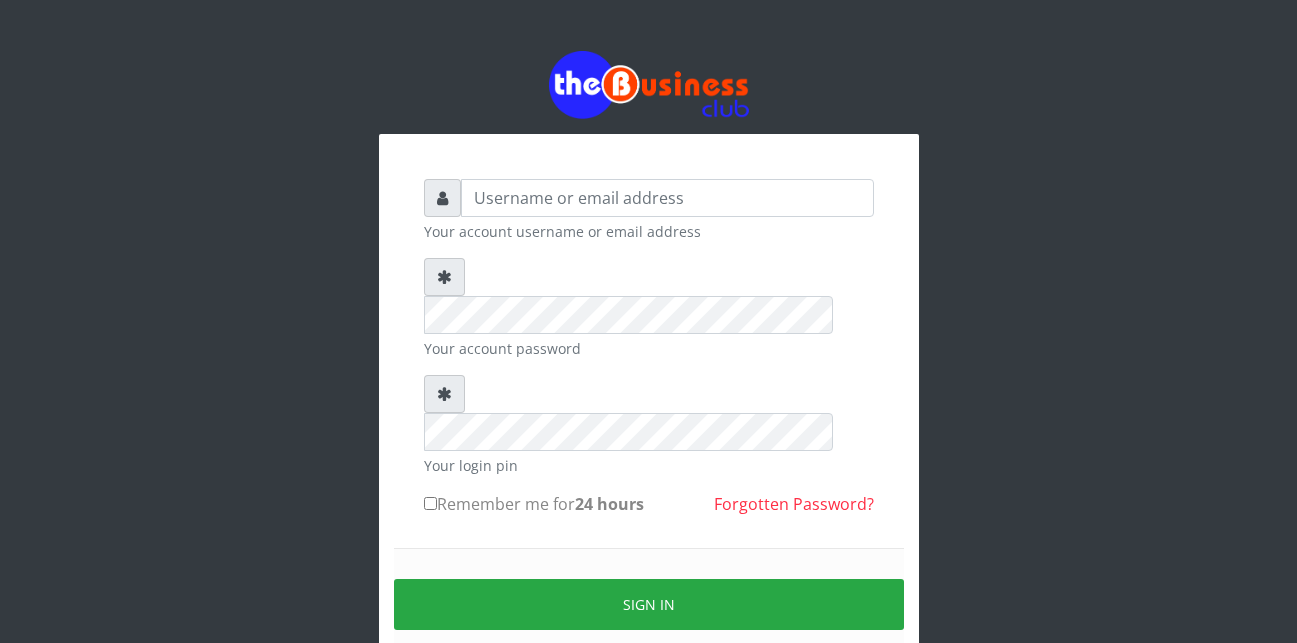 scroll, scrollTop: 0, scrollLeft: 0, axis: both 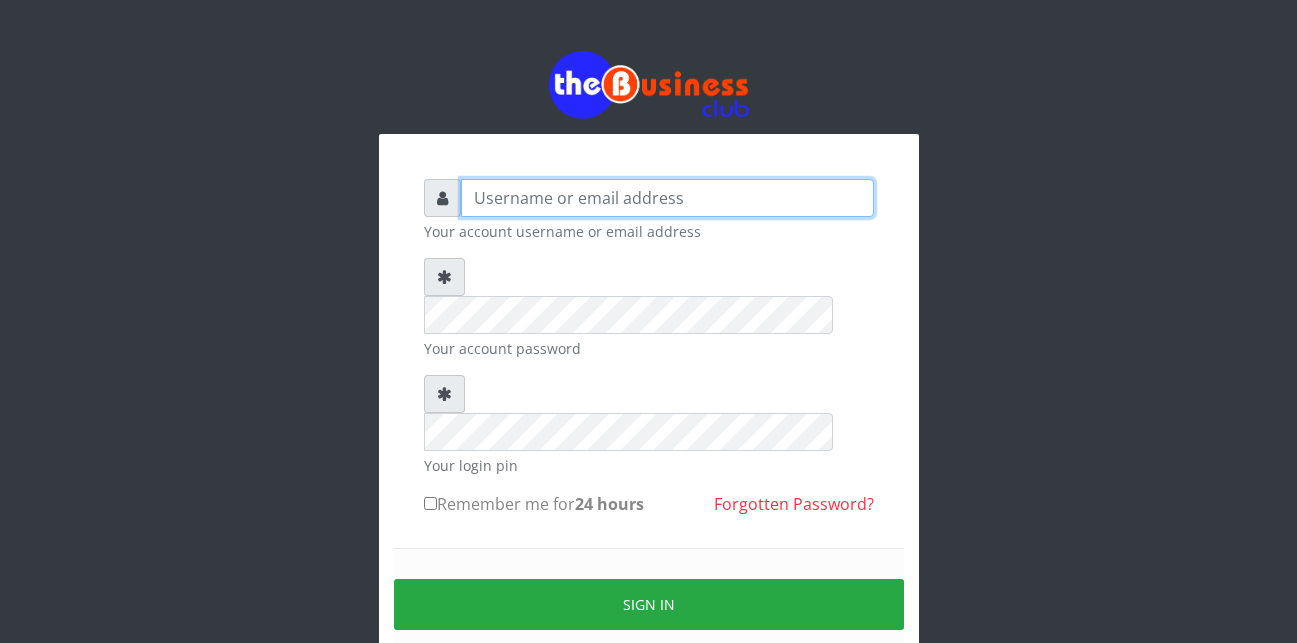 click at bounding box center (667, 198) 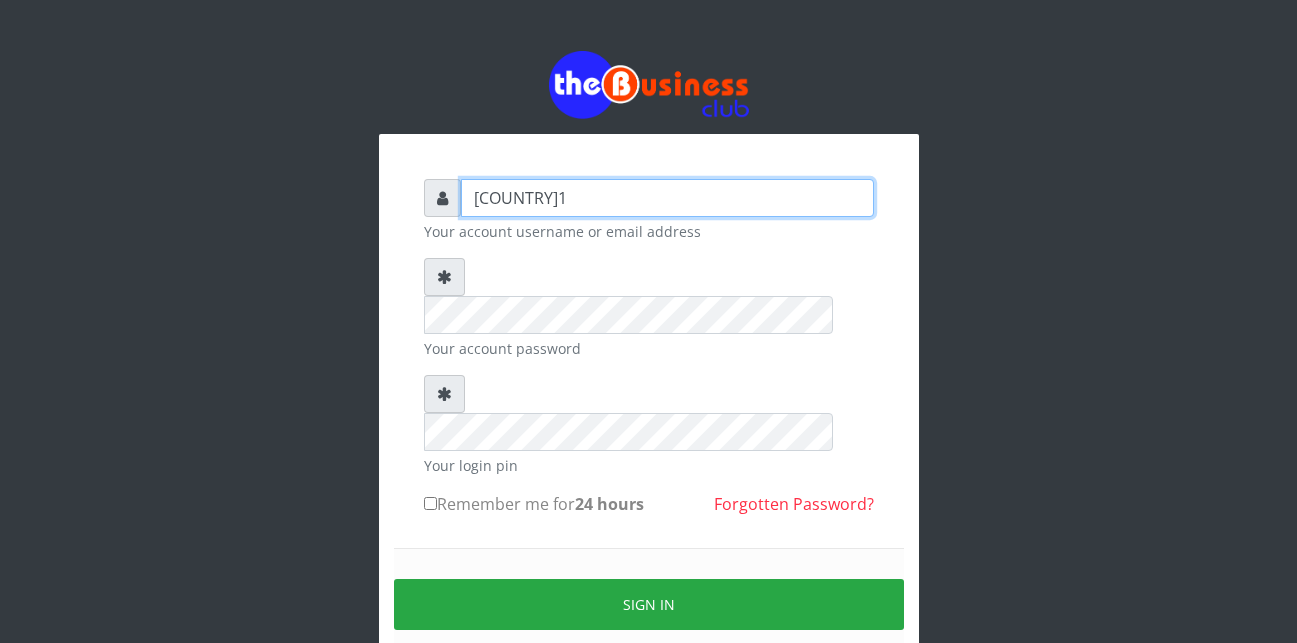 type on "[COUNTRY]1" 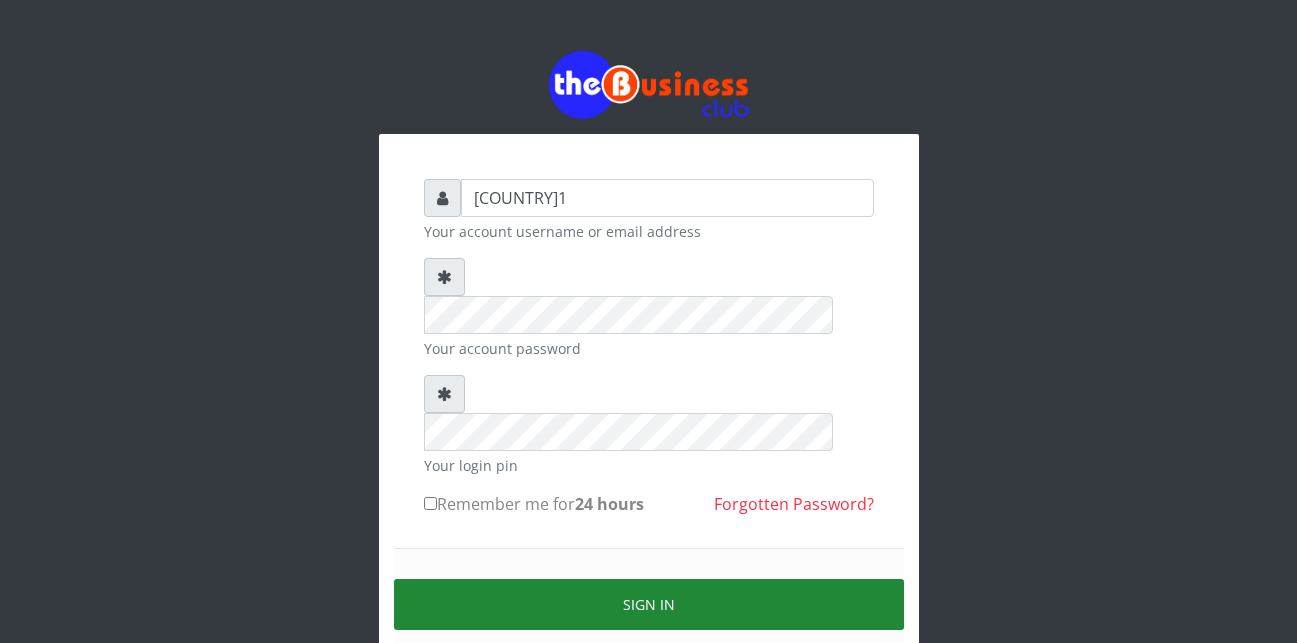 click on "Sign in" at bounding box center [649, 604] 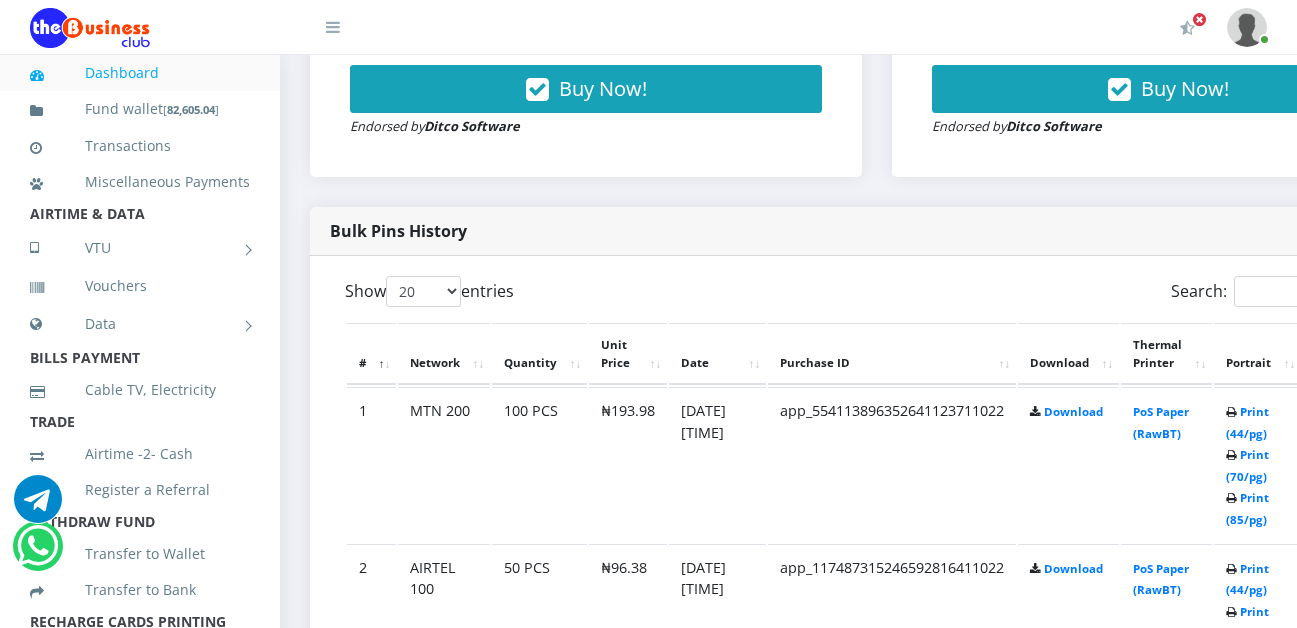 scroll, scrollTop: 920, scrollLeft: 0, axis: vertical 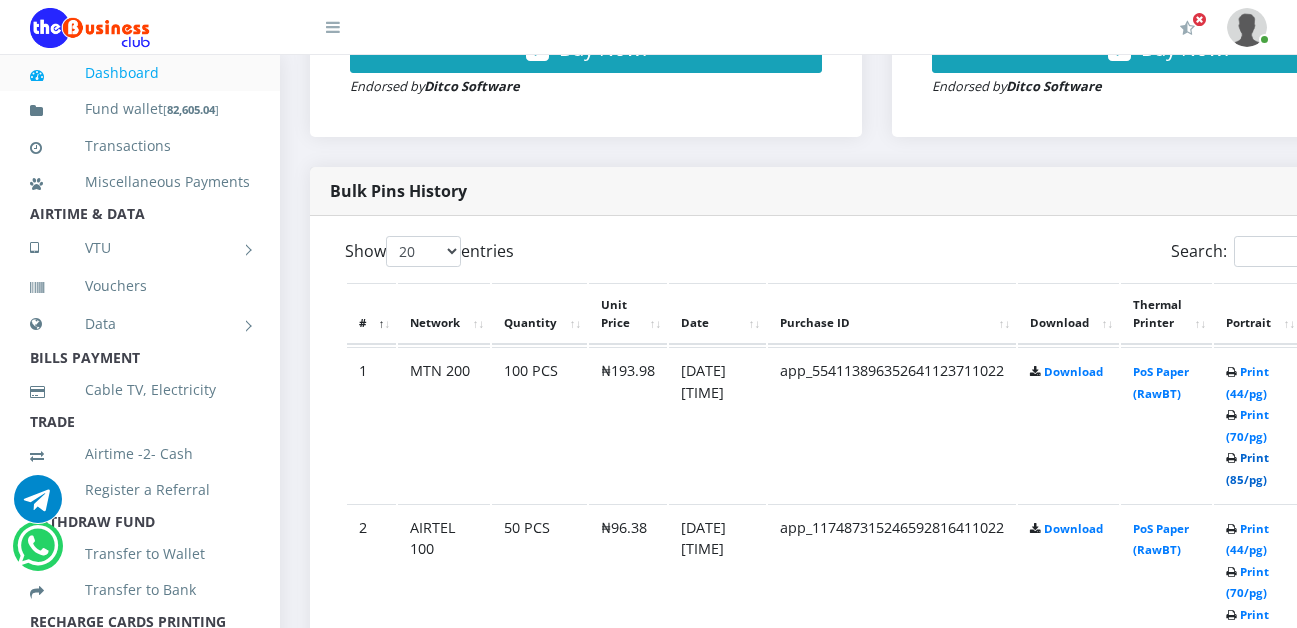 click on "Print (85/pg)" at bounding box center [1247, 468] 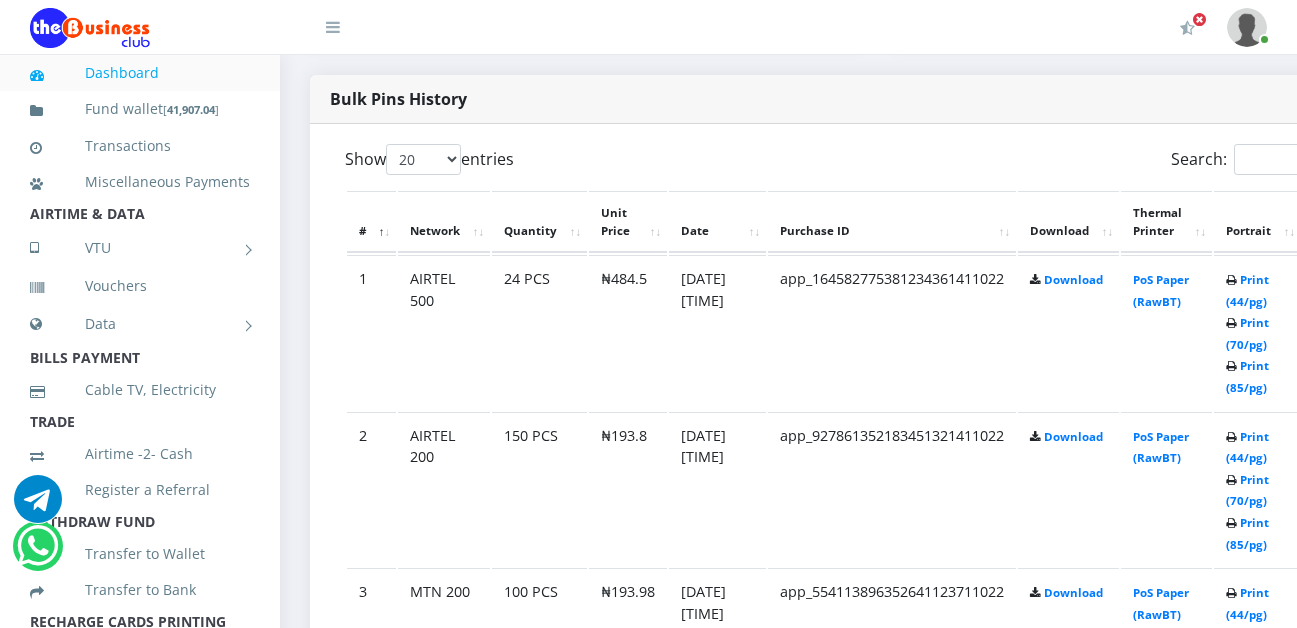 scroll, scrollTop: 1081, scrollLeft: 0, axis: vertical 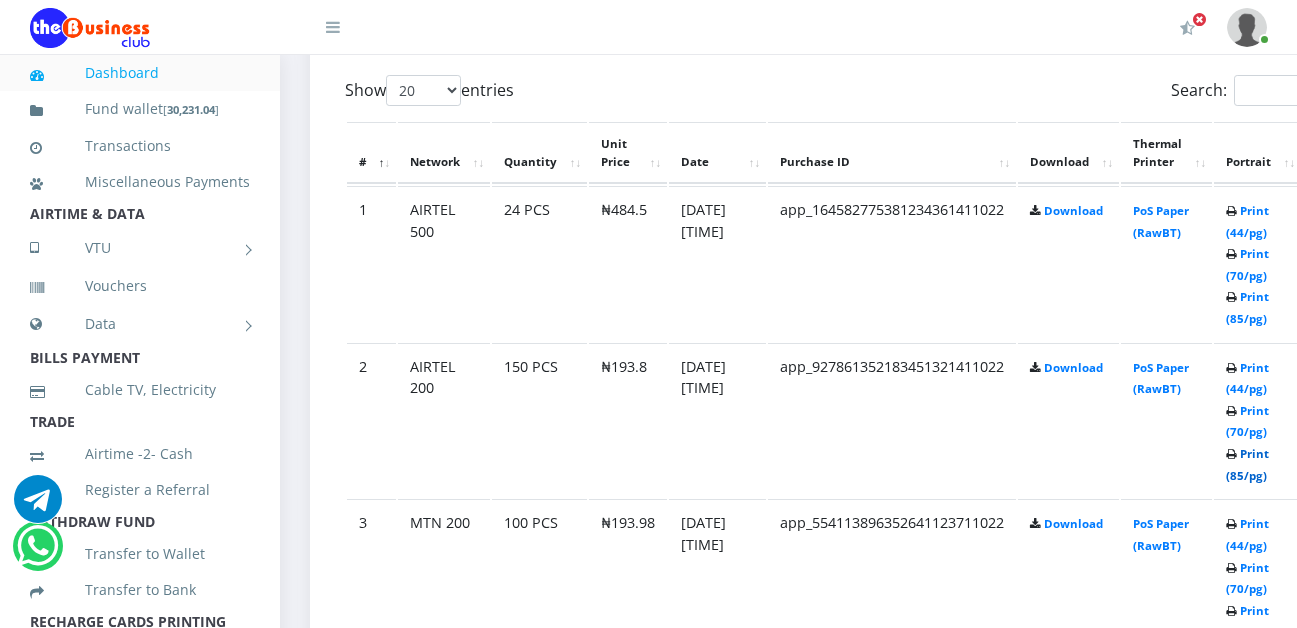 click on "Print (85/pg)" at bounding box center [1247, 464] 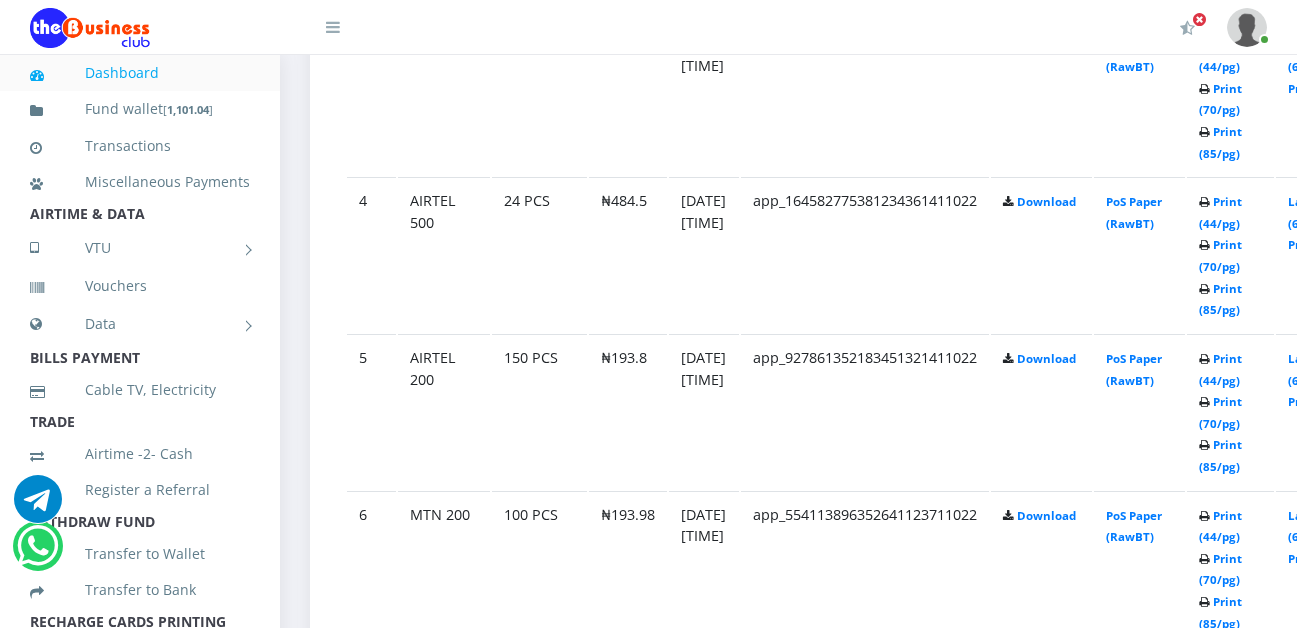 scroll, scrollTop: 1516, scrollLeft: 0, axis: vertical 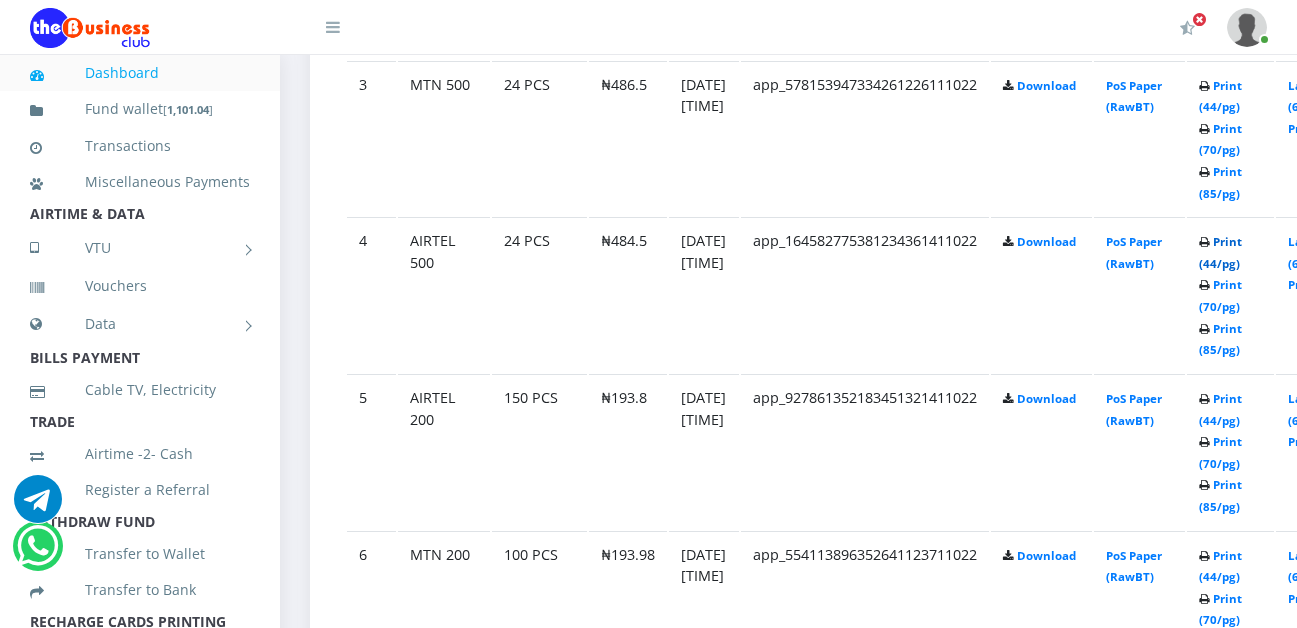 click on "Print (44/pg)" at bounding box center (1220, 252) 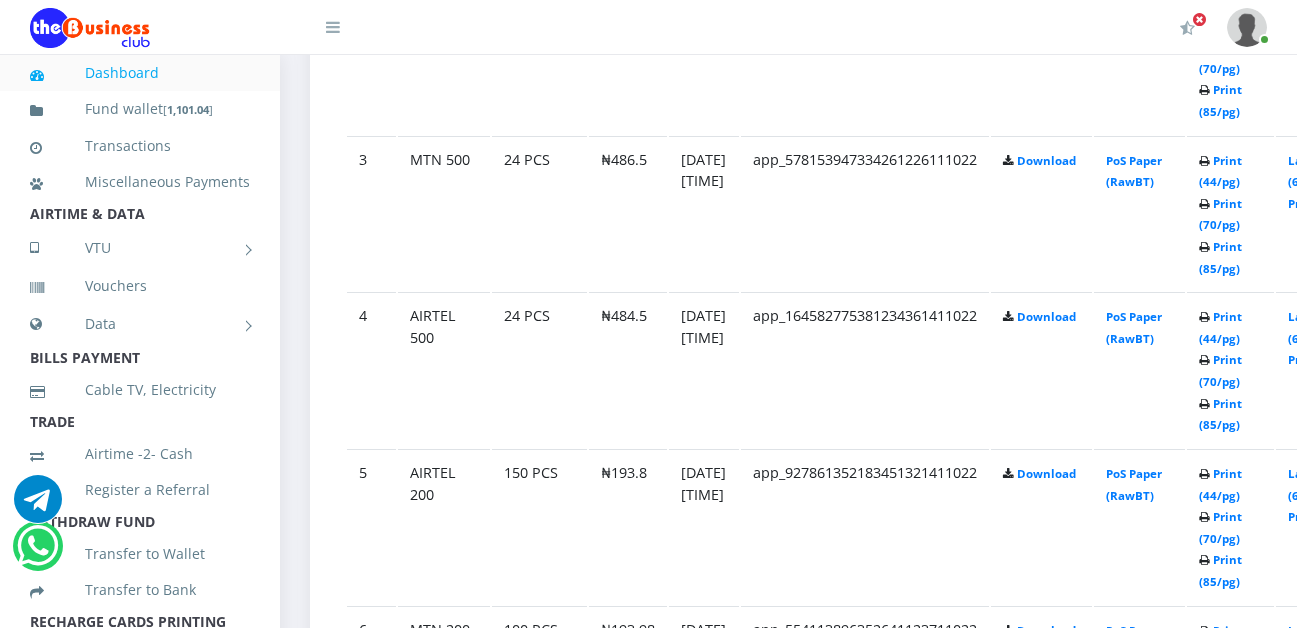 scroll, scrollTop: 1361, scrollLeft: 0, axis: vertical 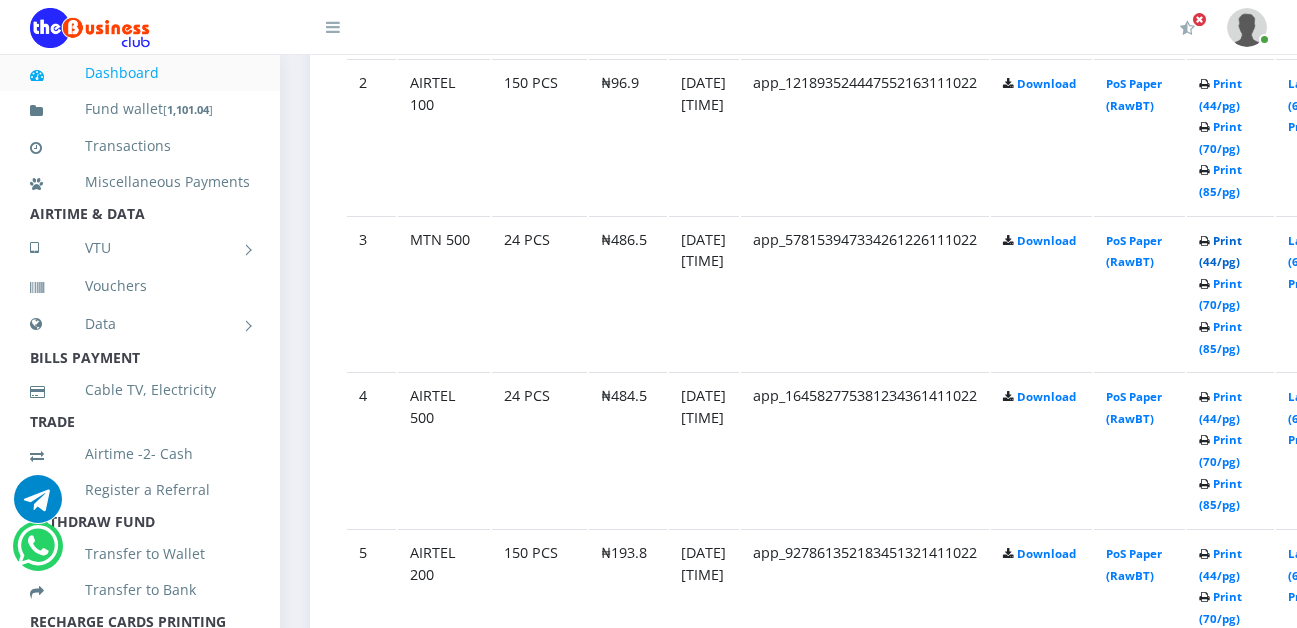 click on "Print (44/pg)" at bounding box center [1220, 251] 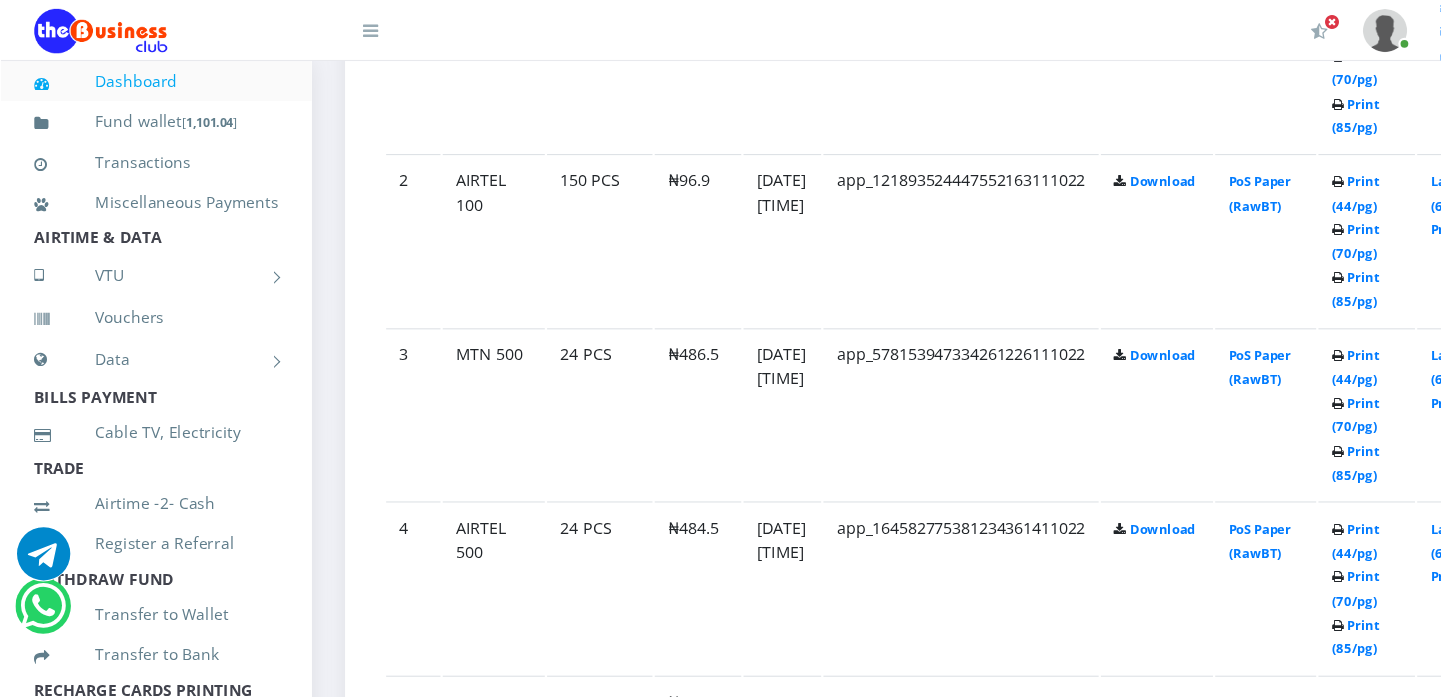 scroll, scrollTop: 1280, scrollLeft: 0, axis: vertical 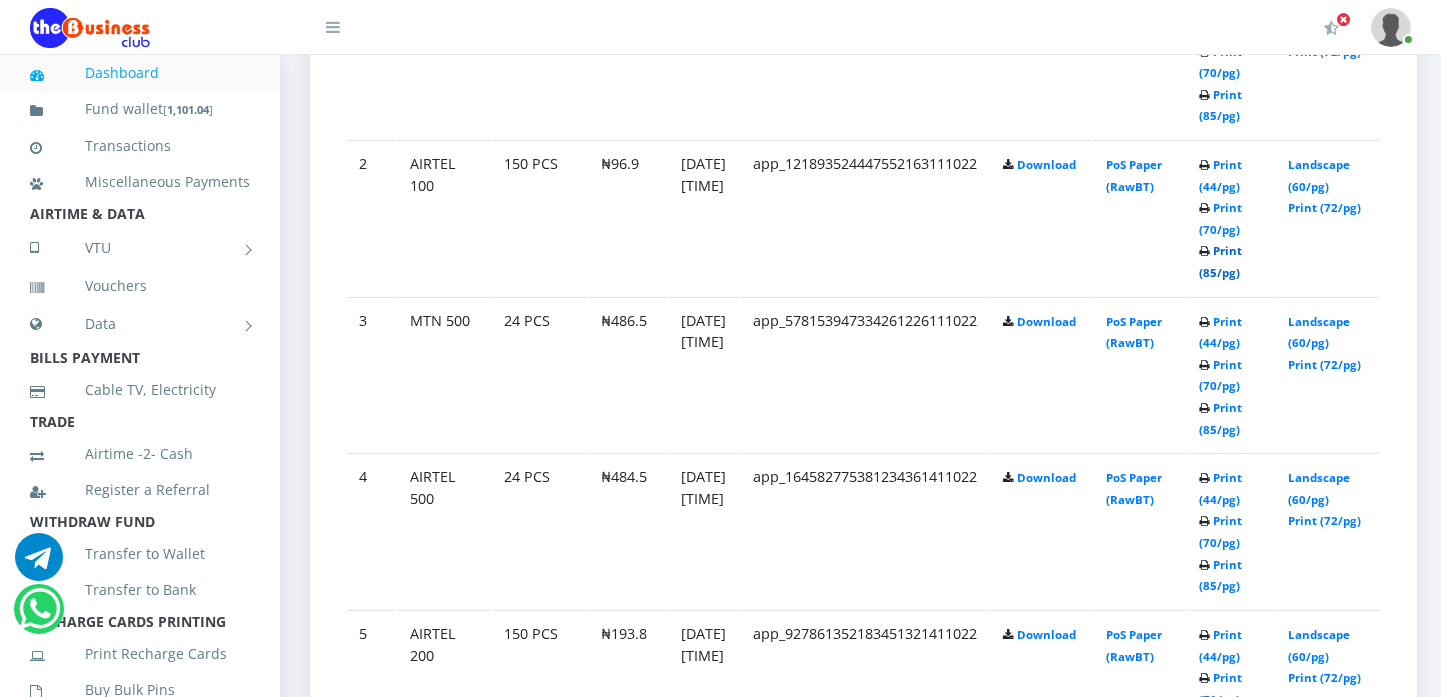 click on "Print (85/pg)" at bounding box center [1220, 261] 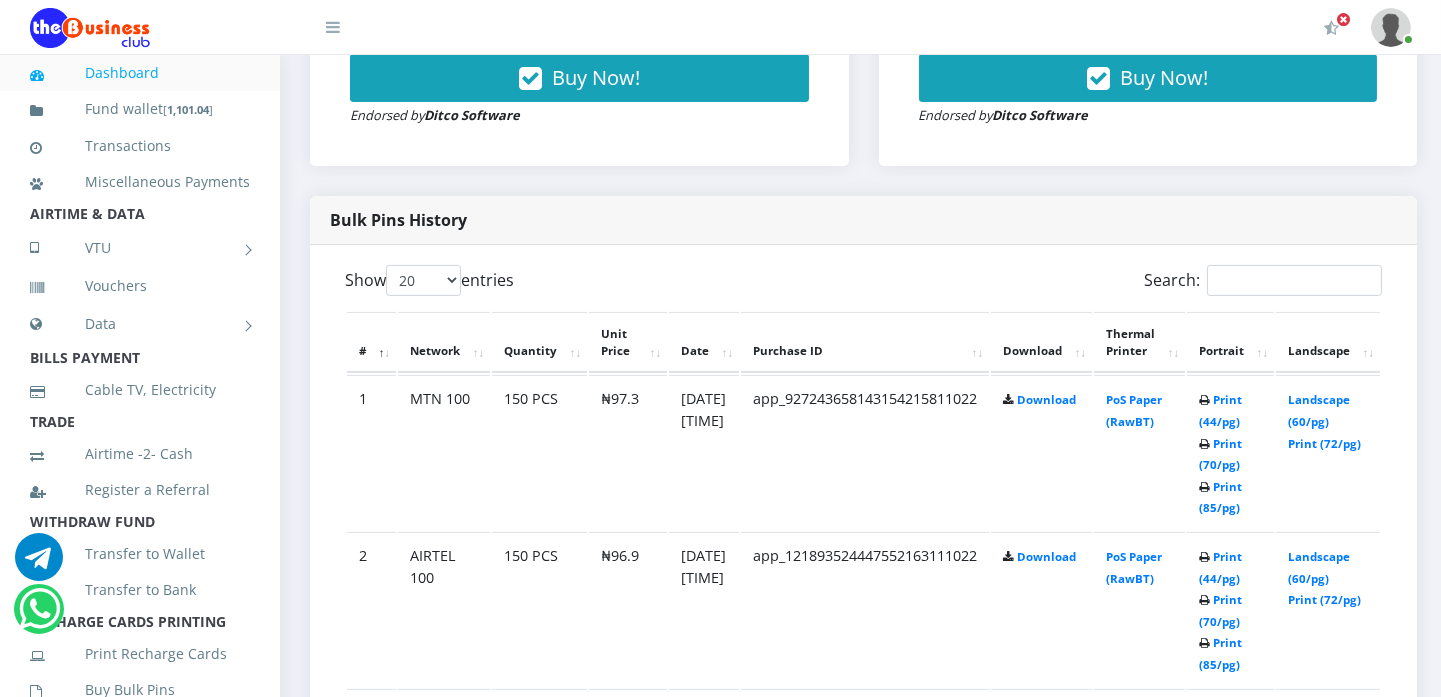 scroll, scrollTop: 0, scrollLeft: 0, axis: both 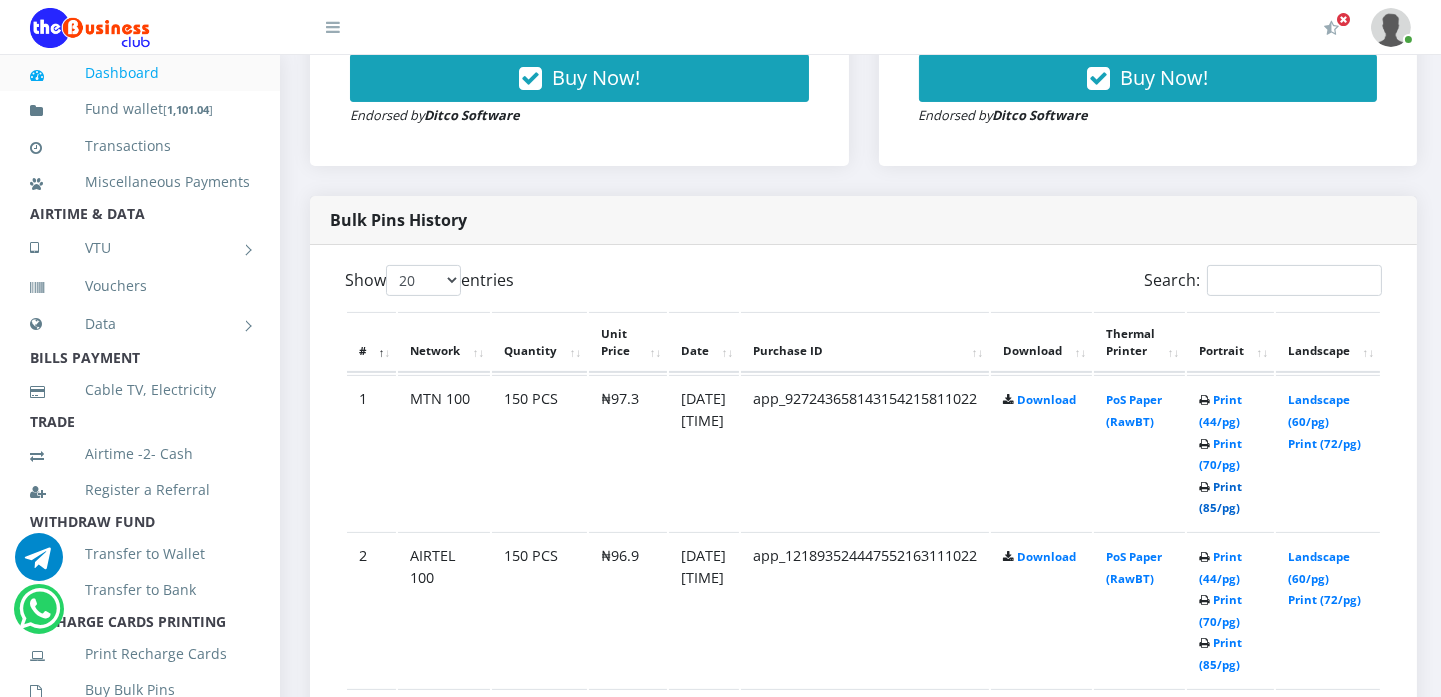 click on "Print (85/pg)" at bounding box center (1220, 497) 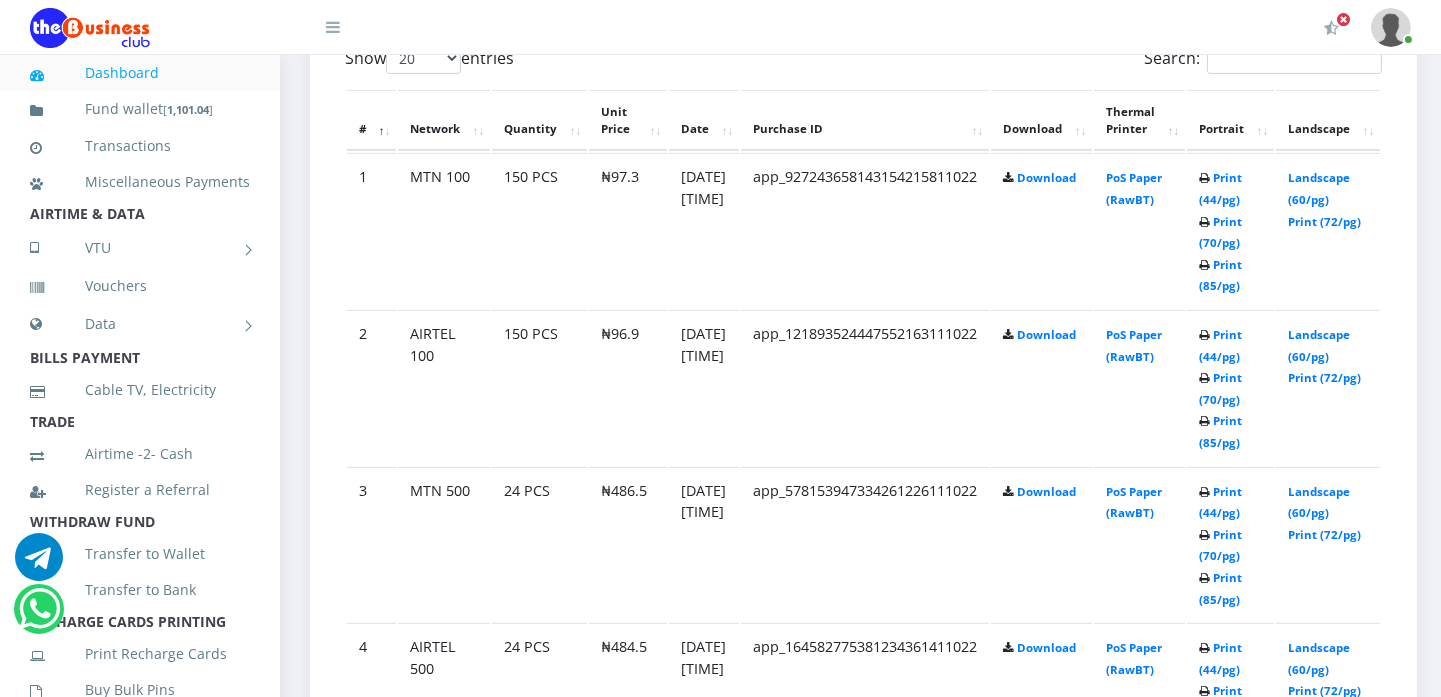 scroll, scrollTop: 1065, scrollLeft: 0, axis: vertical 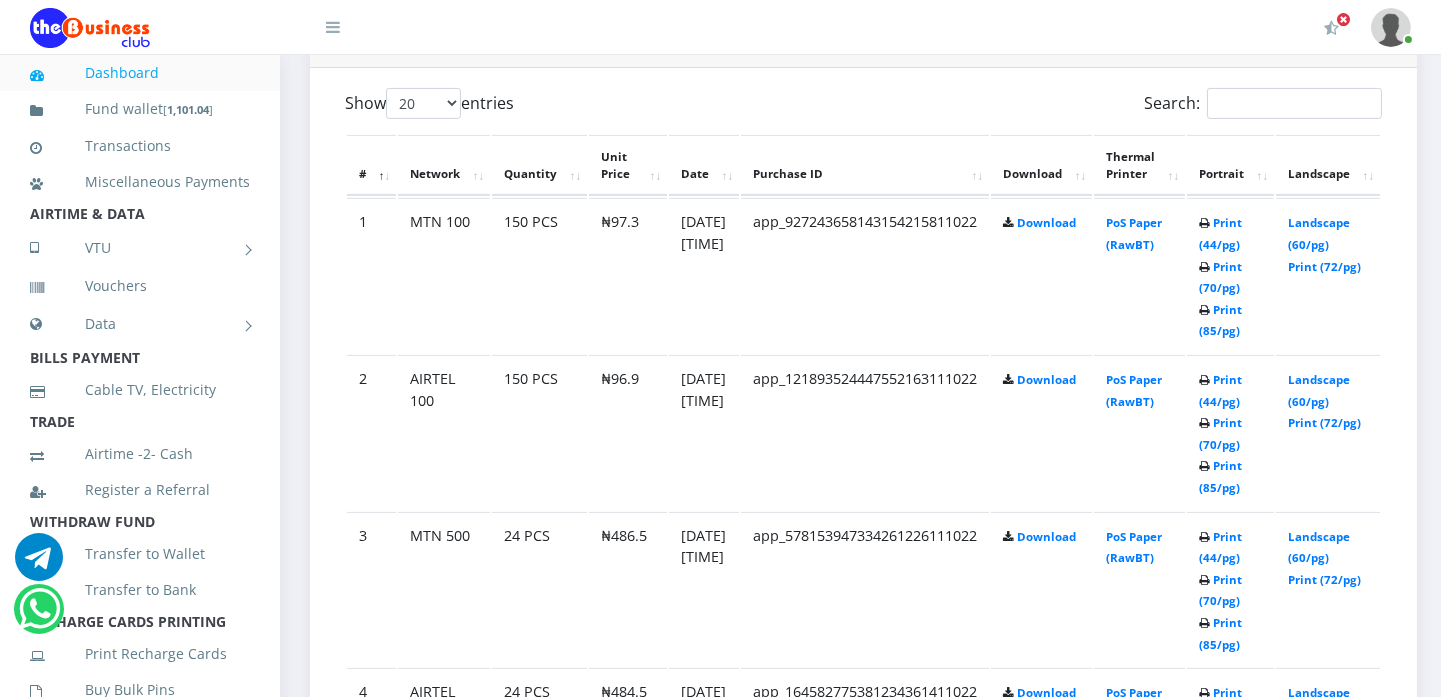click at bounding box center [1391, 27] 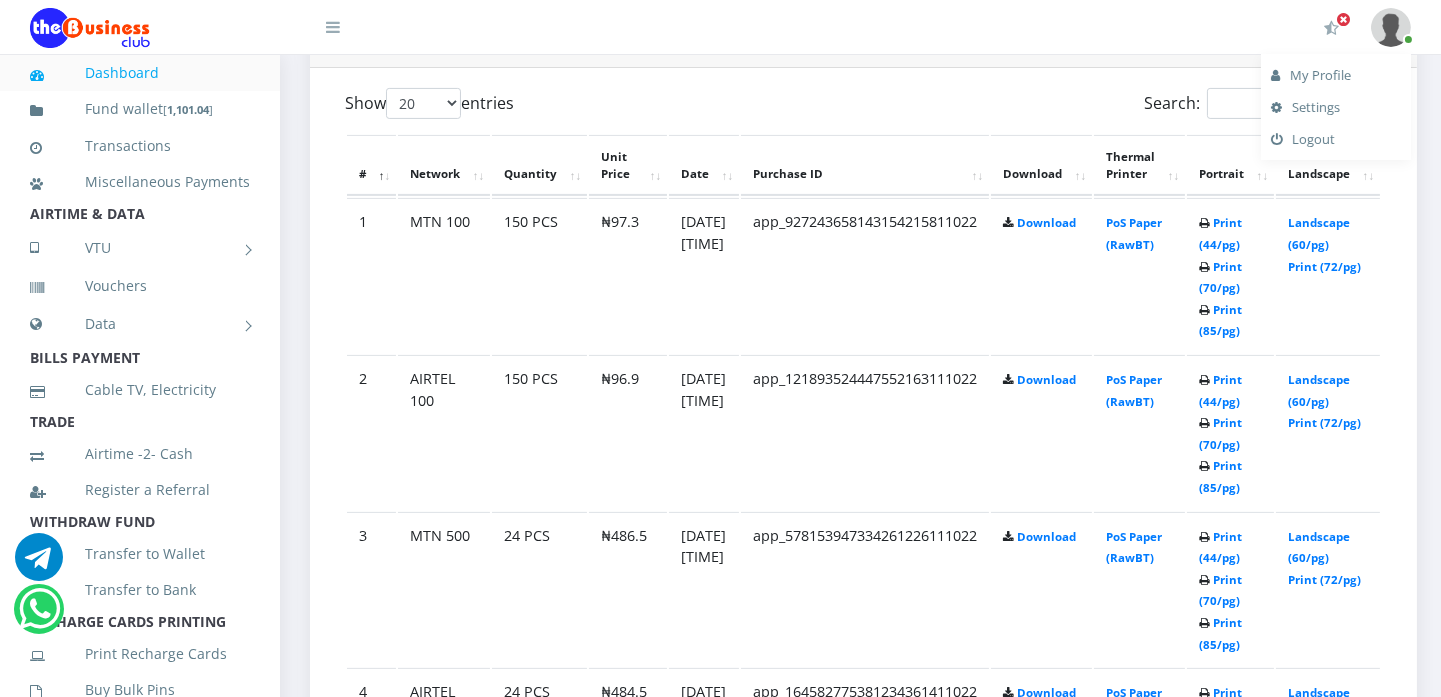click on "Logout" at bounding box center (1336, 139) 